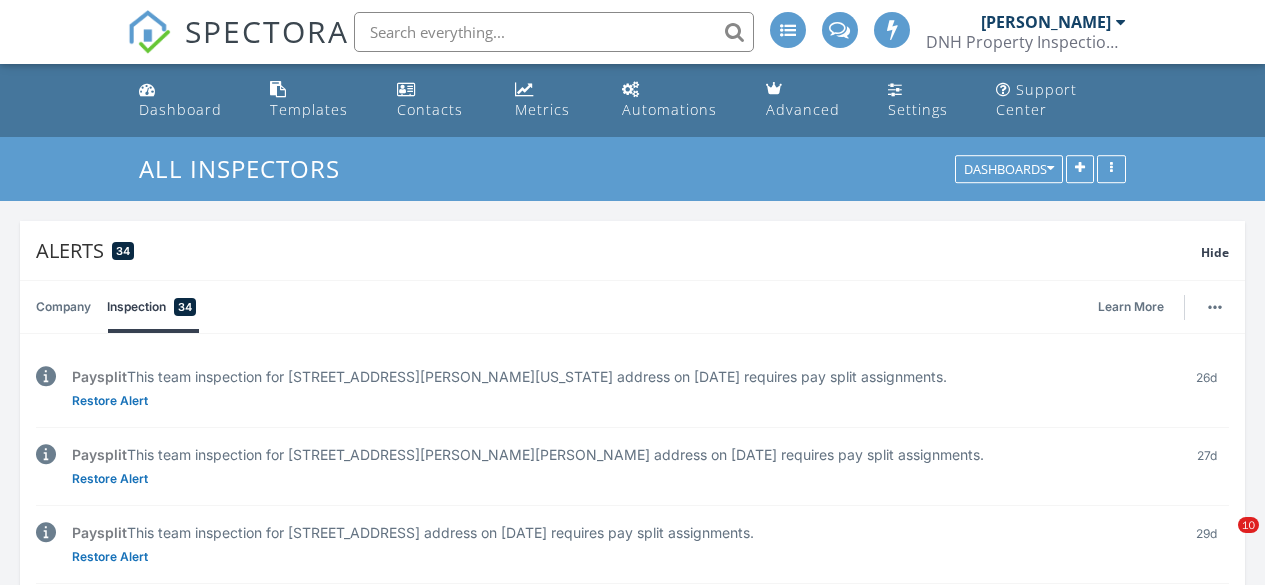 scroll, scrollTop: 0, scrollLeft: 0, axis: both 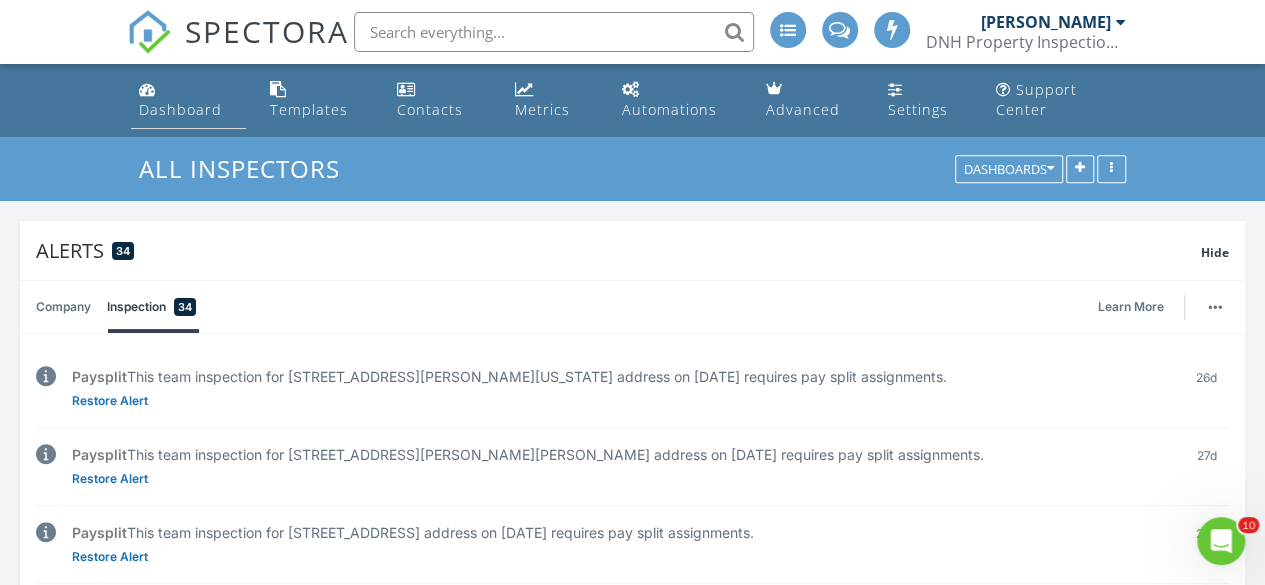 click on "Dashboard" at bounding box center (180, 109) 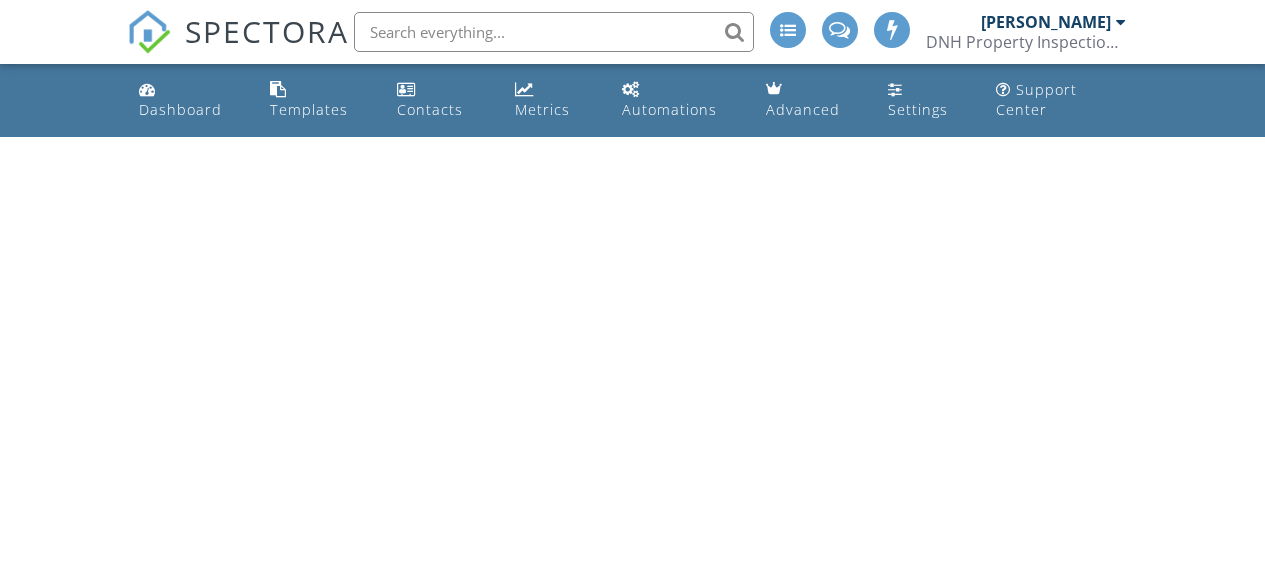 scroll, scrollTop: 0, scrollLeft: 0, axis: both 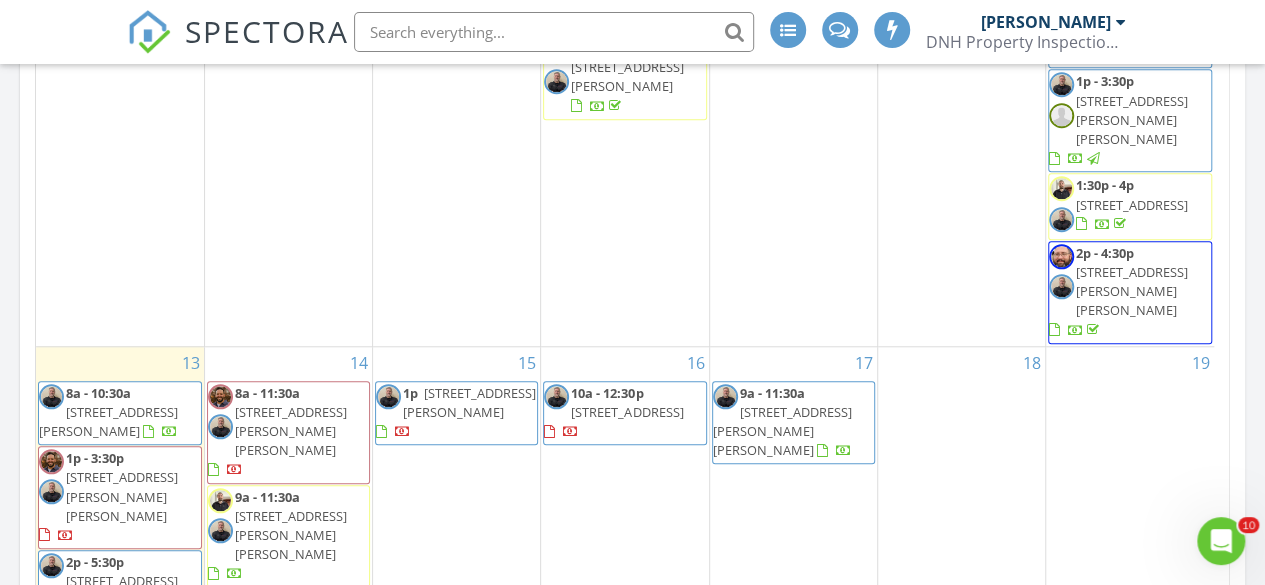 click on "In Progress
Devon Bailey
07/10/25 8:00 am   3509 Triumph Dr, Denton, TX 76207
Michael Salazar
Devon Bailey
07/11/25 8:30 am   2607 Loy Lake Rd, Denison, TX 75020
Devon Bailey
07/13/25 8:00 am   6805 Tadpole Trl, McKinney, TX 75071
Devon Bailey
07/13/25 1:00 pm   10628 Cochron Dr, McKinney , Texas  75070
Devon Bailey
Michael Salazar
07/13/25 2:00 pm   310 S 2nd St, Wylie, TX 75098
Devon Bailey
Calendar                 July 2025 today list day week cal wk 4 wk month Sun Mon Tue Wed Thu Fri Sat 29
12p - 2:30p
3517 Windhaven Pkwy 1208, The Colony 75056" at bounding box center [632, 1858] 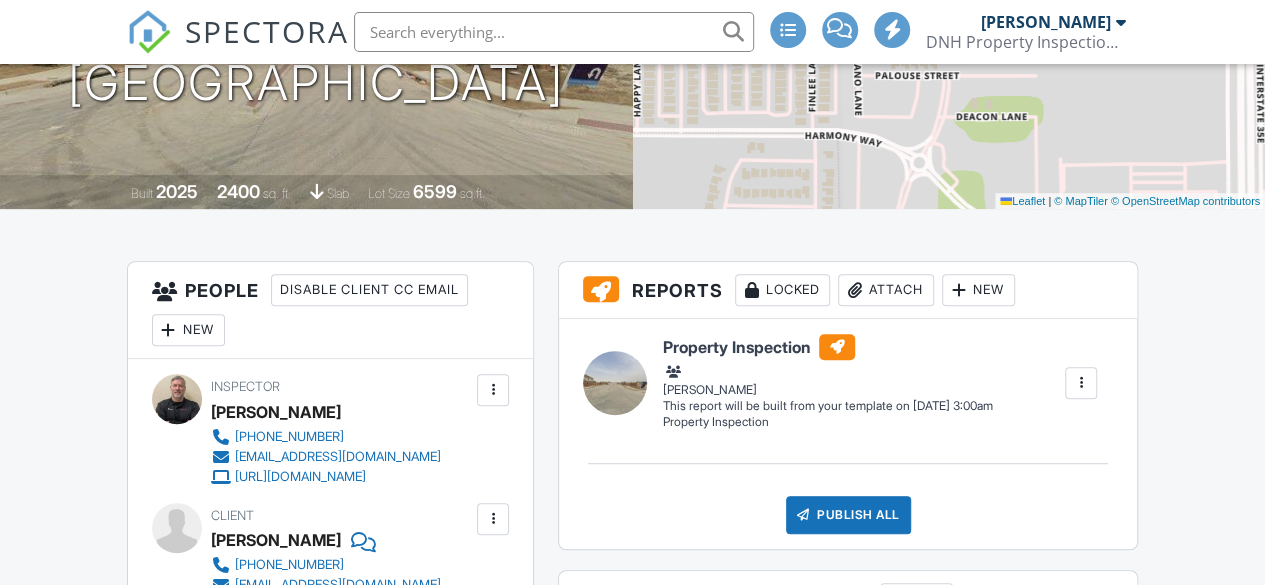 scroll, scrollTop: 584, scrollLeft: 0, axis: vertical 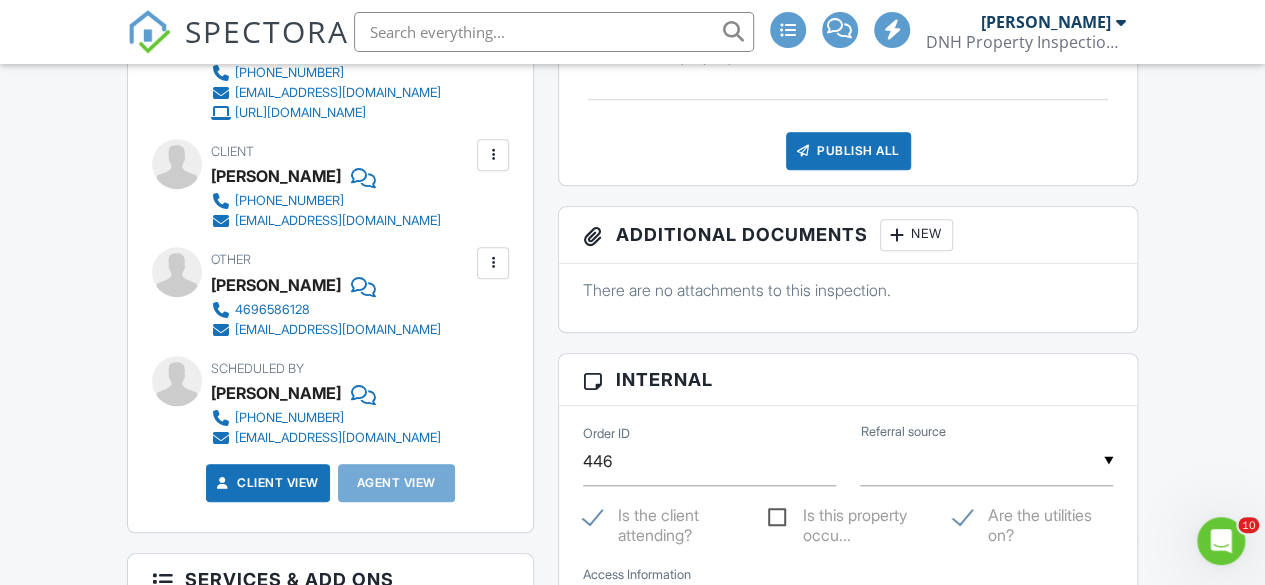 click at bounding box center [493, 263] 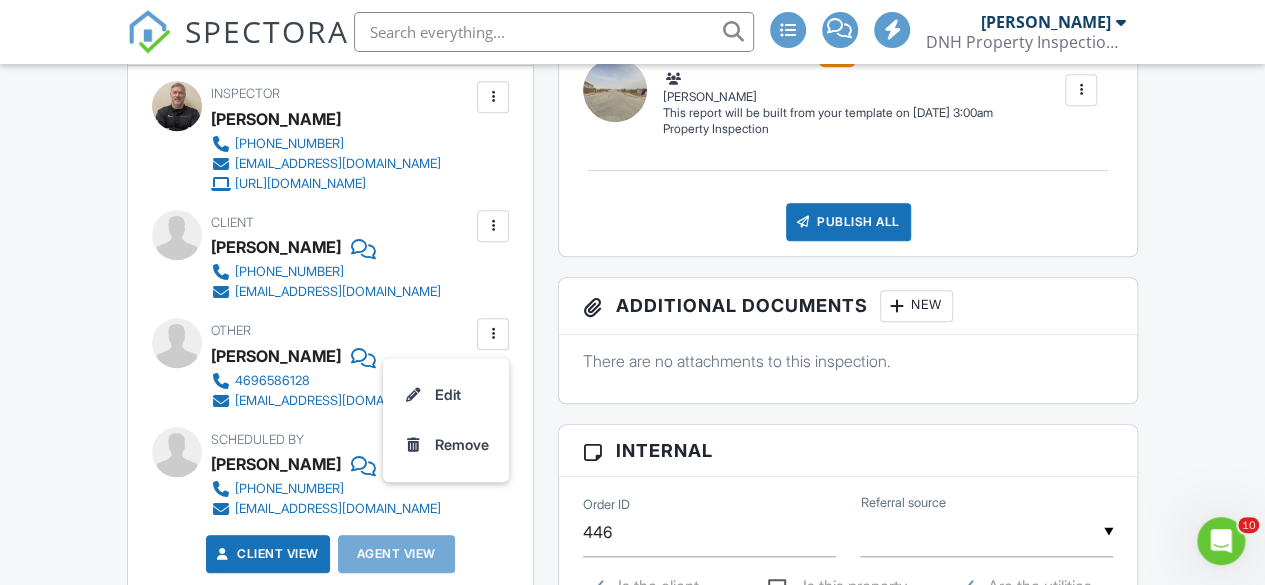 scroll, scrollTop: 629, scrollLeft: 0, axis: vertical 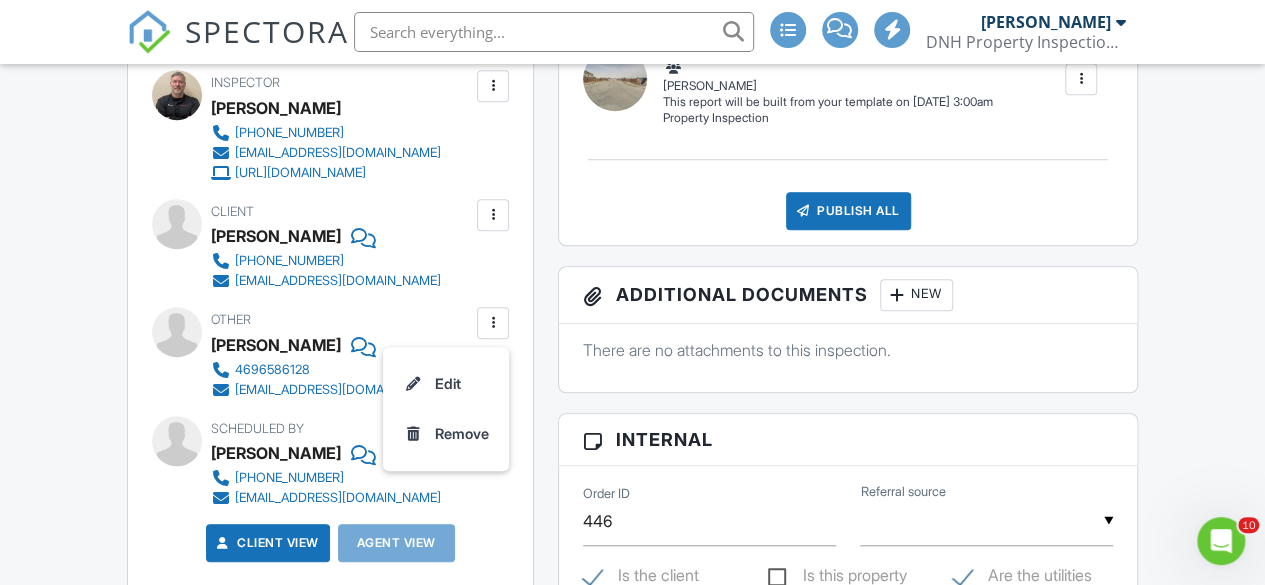click at bounding box center [493, 215] 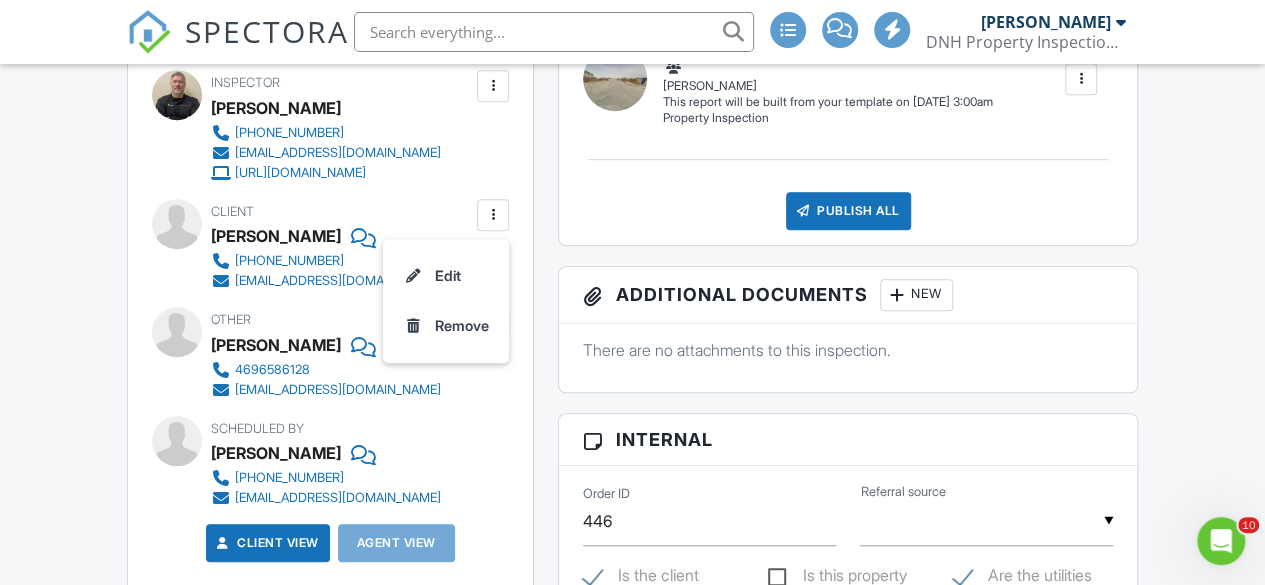 click on "Dashboard
Templates
Contacts
Metrics
Automations
Advanced
Settings
Support Center
Inspection Details
Client View
More
Property Details
Reschedule
Reorder / Copy
Share
Cancel
Delete
Print Order
Convert to V9
Disable Pass on CC Fees
View Change Log
07/16/2025 10:00 am
- 12:30 pm
418 Amberville DR
Red Oak, TX 75154
Built
2025
2400
sq. ft.
slab
Lot Size
6599
sq.ft.
+ −  Leaflet   |   © MapTiler   © OpenStreetMap contributors
All emails and texts are disabled for this inspection!
Turn on emails and texts
Reports
Locked
Attach
New
Property Inspection
Property Inspection
Devon Bailey
Edit
View" at bounding box center [632, 1241] 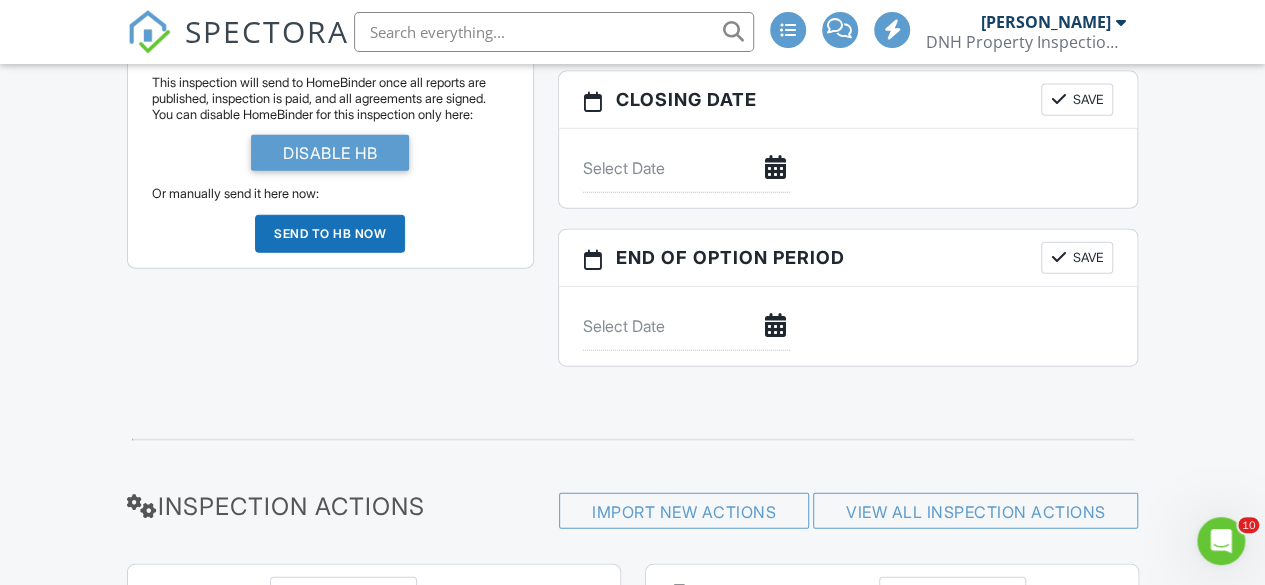 scroll, scrollTop: 2279, scrollLeft: 0, axis: vertical 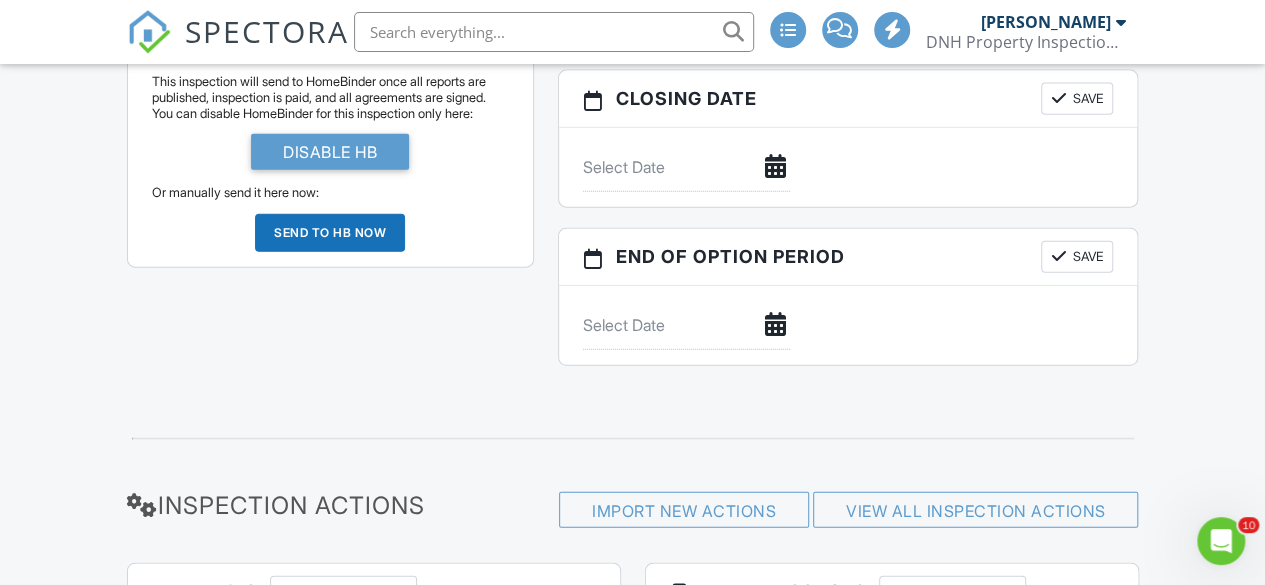 click 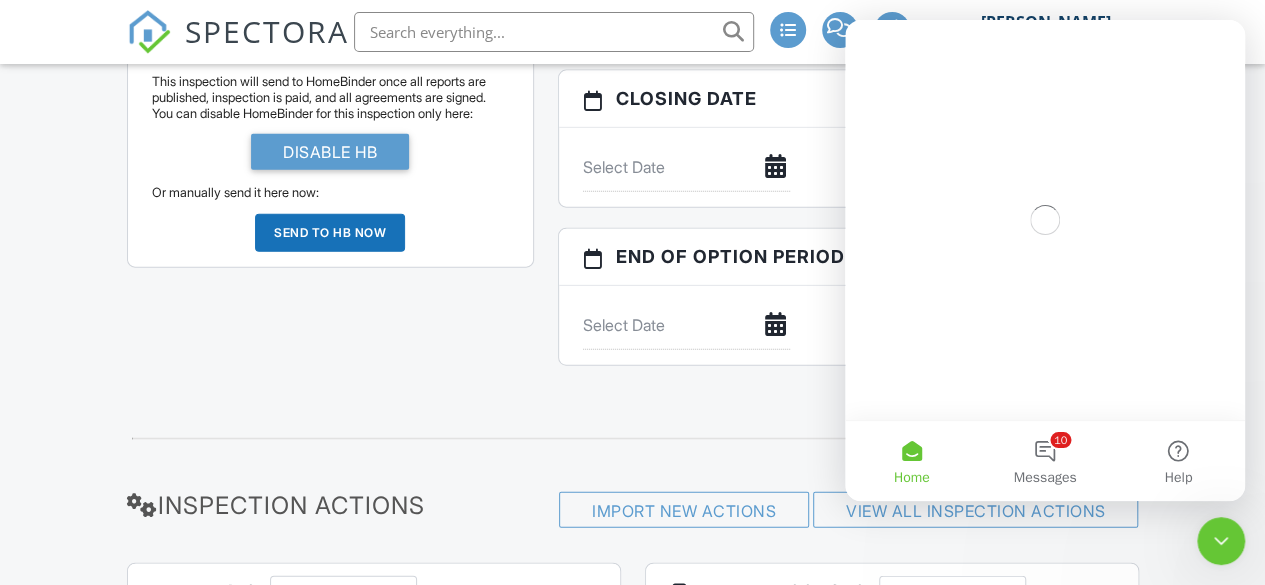 scroll, scrollTop: 0, scrollLeft: 0, axis: both 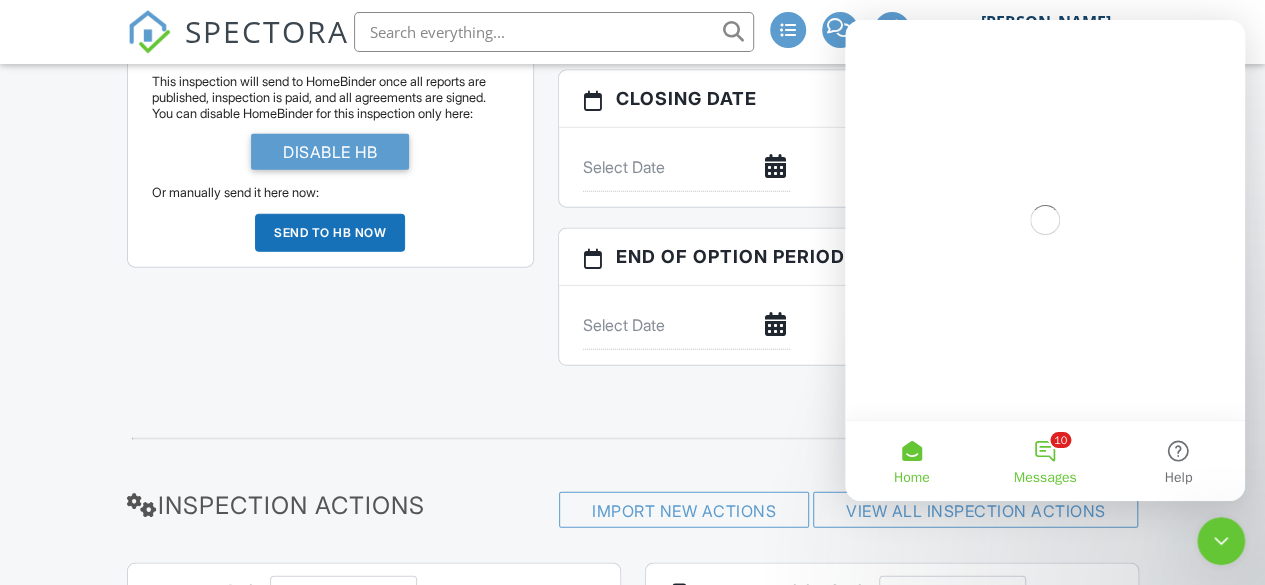 click on "10 Messages" at bounding box center (1044, 461) 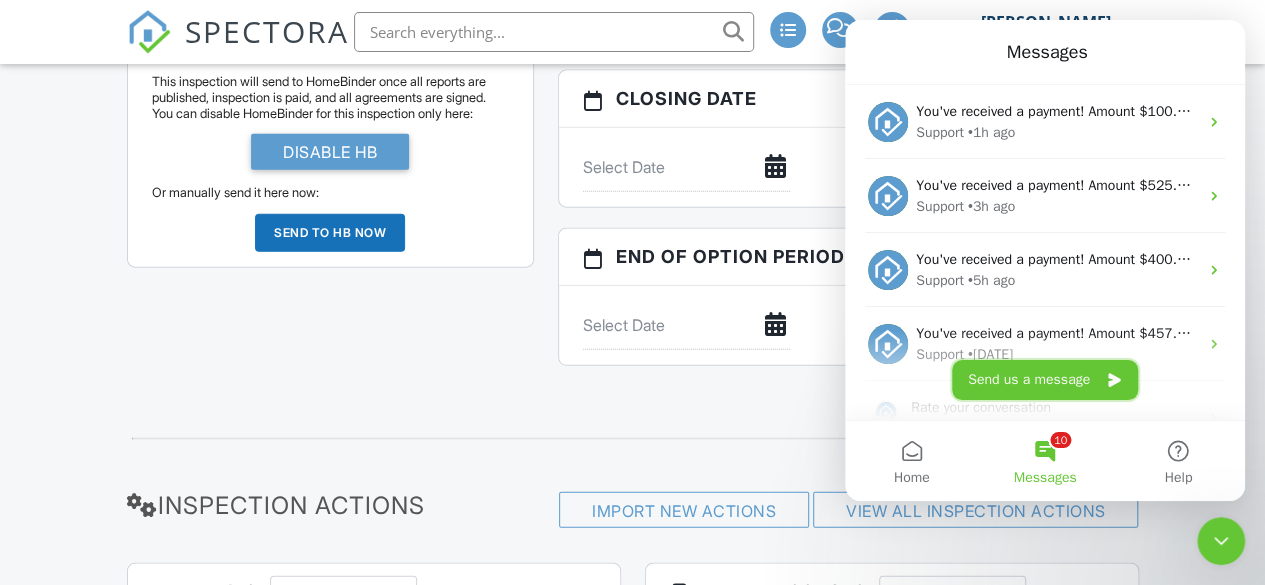 click on "Send us a message" at bounding box center [1045, 380] 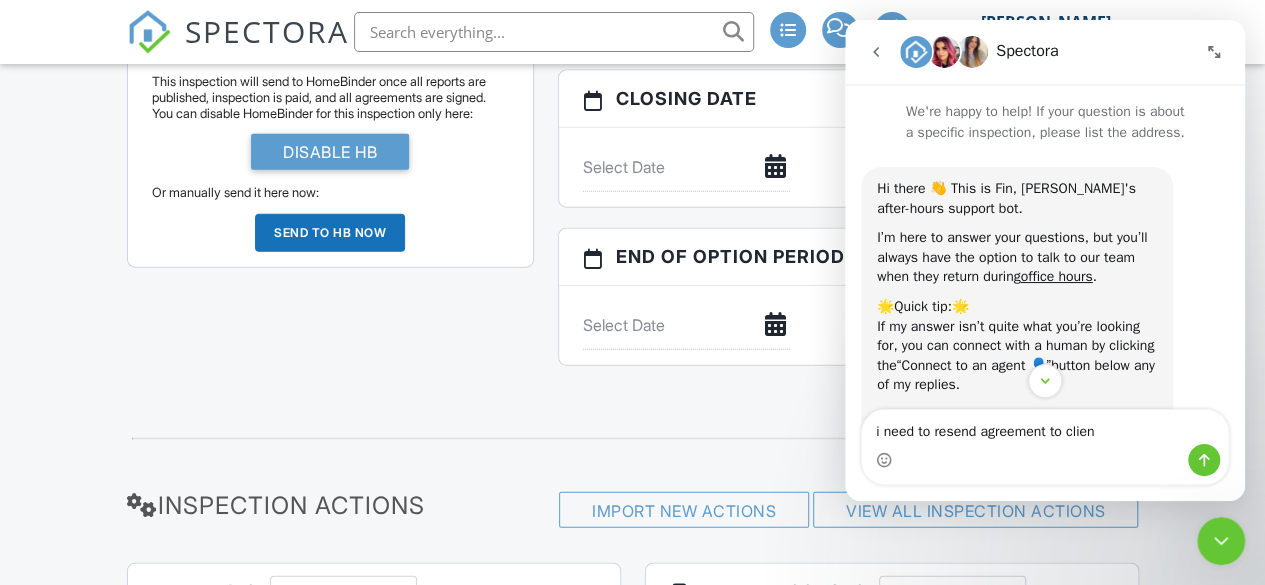 type on "i need to resend agreement to client" 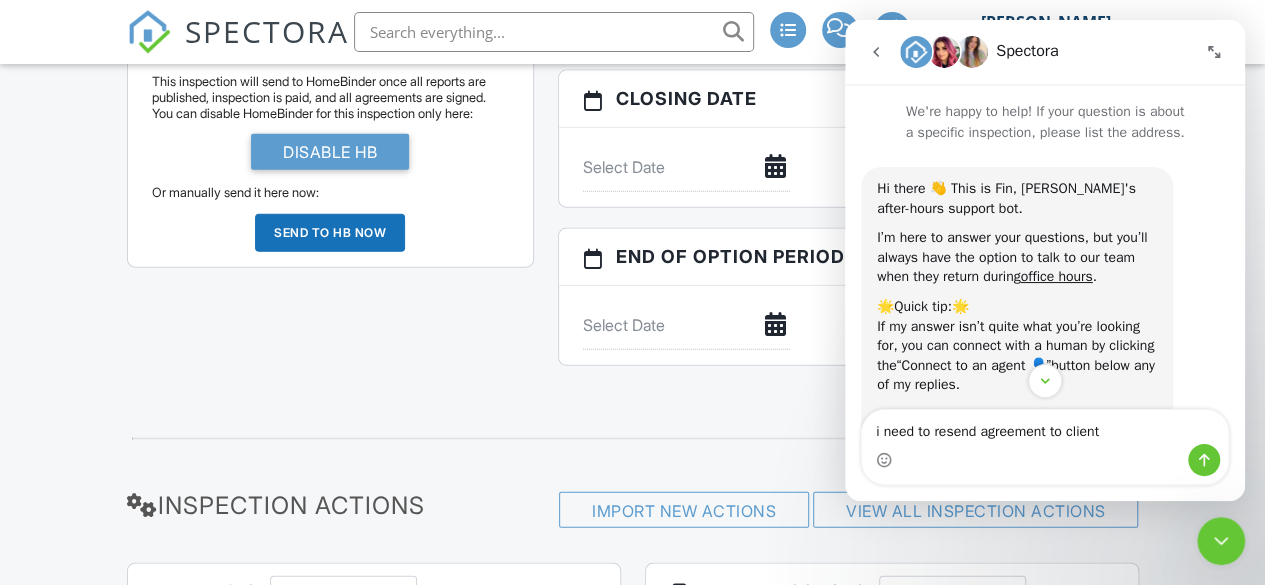 type 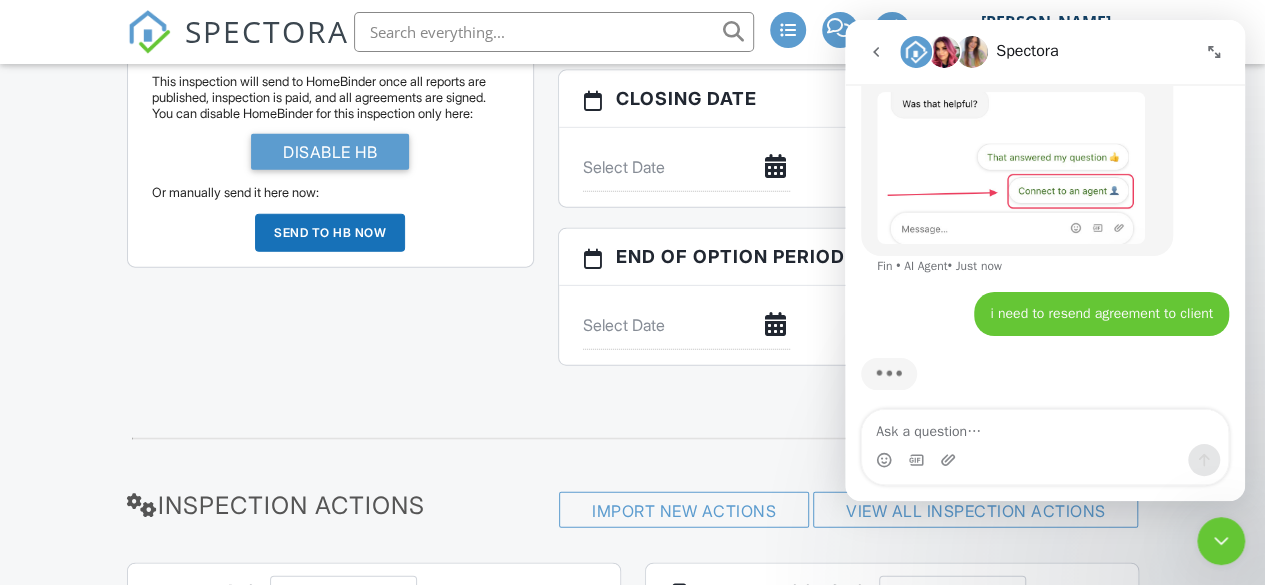 scroll, scrollTop: 0, scrollLeft: 0, axis: both 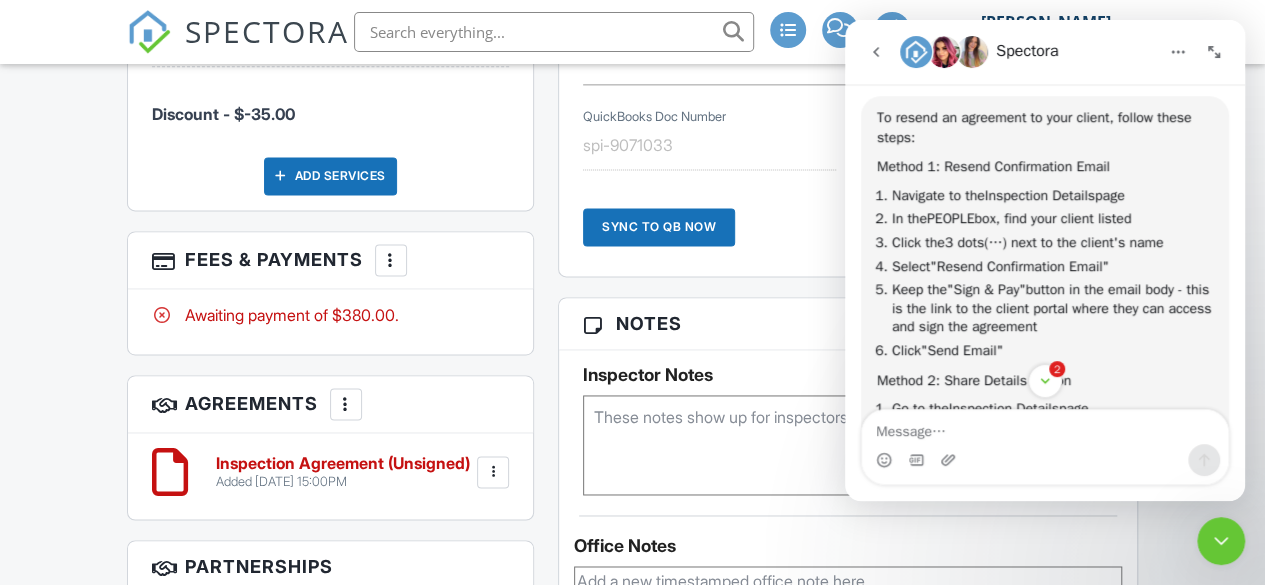 click at bounding box center [346, 404] 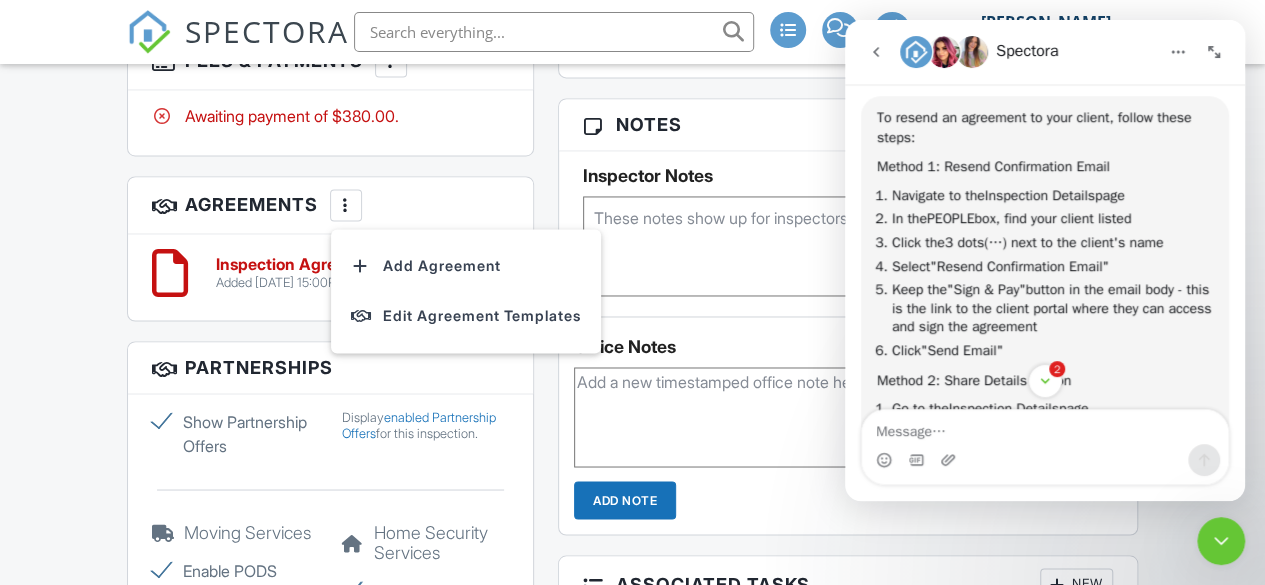 scroll, scrollTop: 1522, scrollLeft: 0, axis: vertical 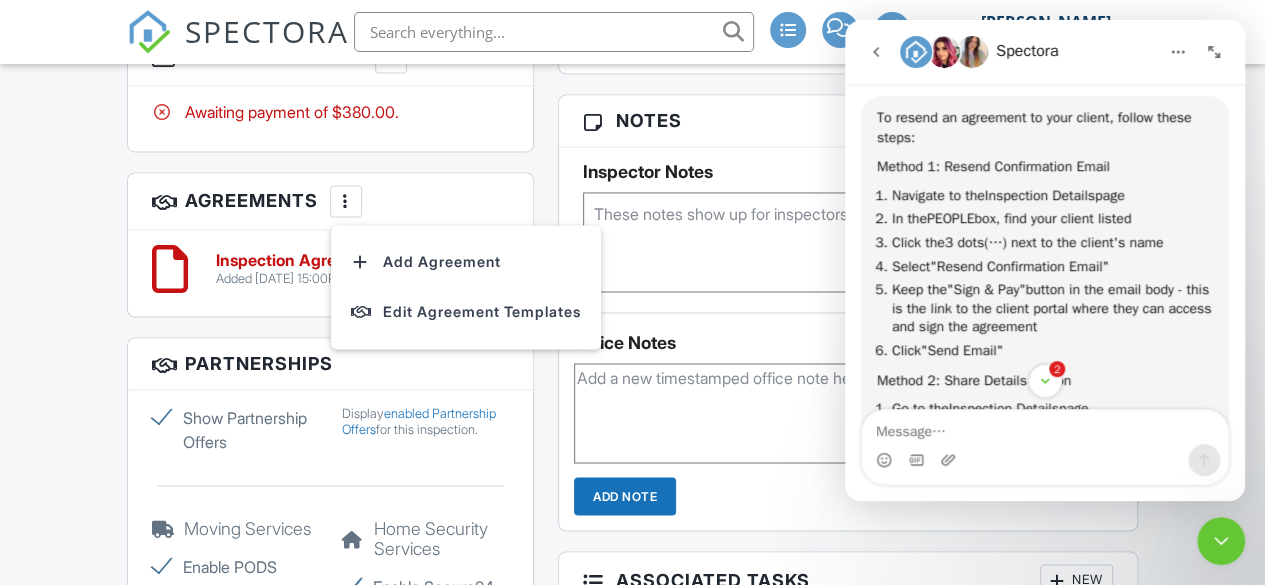 click on "Dashboard
Templates
Contacts
Metrics
Automations
Advanced
Settings
Support Center
Inspection Details
Client View
More
Property Details
Reschedule
Reorder / Copy
Share
Cancel
Delete
Print Order
Convert to V9
Disable Pass on CC Fees
View Change Log
07/16/2025 10:00 am
- 12:30 pm
418 Amberville DR
Red Oak, TX 75154
Built
2025
2400
sq. ft.
slab
Lot Size
6599
sq.ft.
+ −  Leaflet   |   © MapTiler   © OpenStreetMap contributors
All emails and texts are disabled for this inspection!
Turn on emails and texts
Reports
Locked
Attach
New
Property Inspection
Property Inspection
Devon Bailey
Edit
View" at bounding box center [632, 348] 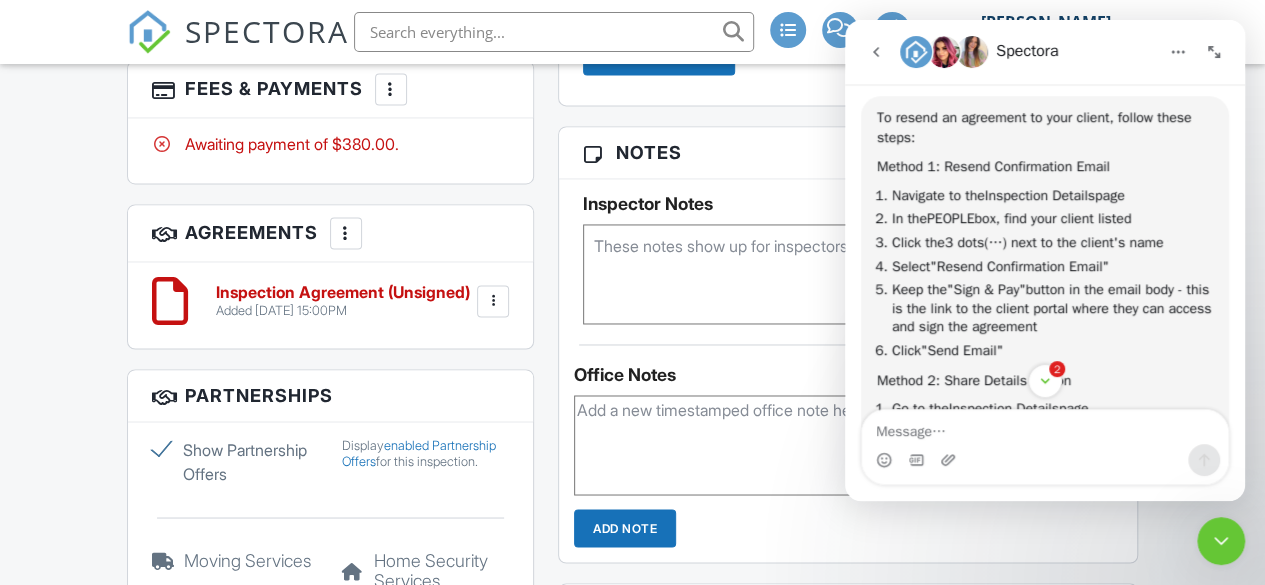 scroll, scrollTop: 1488, scrollLeft: 0, axis: vertical 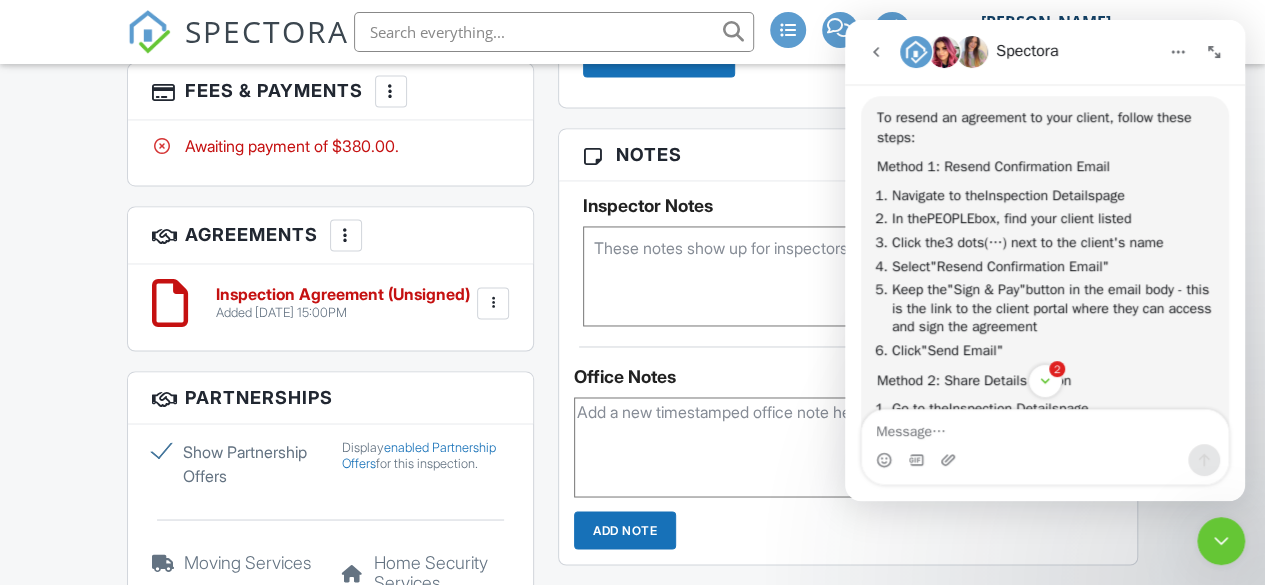 click at bounding box center (493, 303) 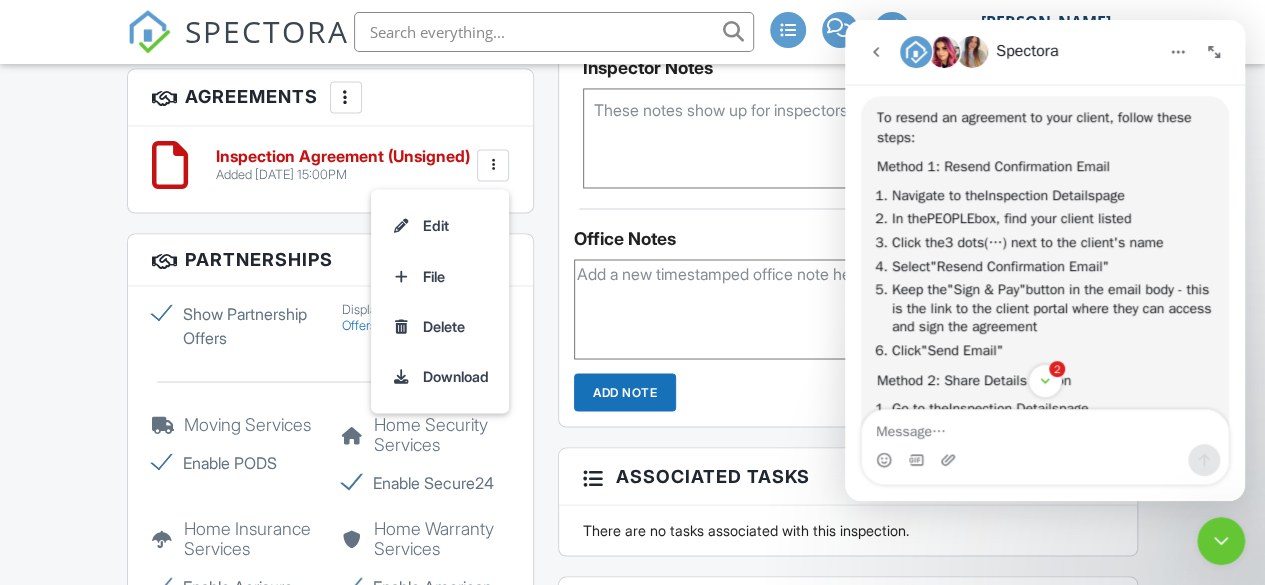 scroll, scrollTop: 1627, scrollLeft: 0, axis: vertical 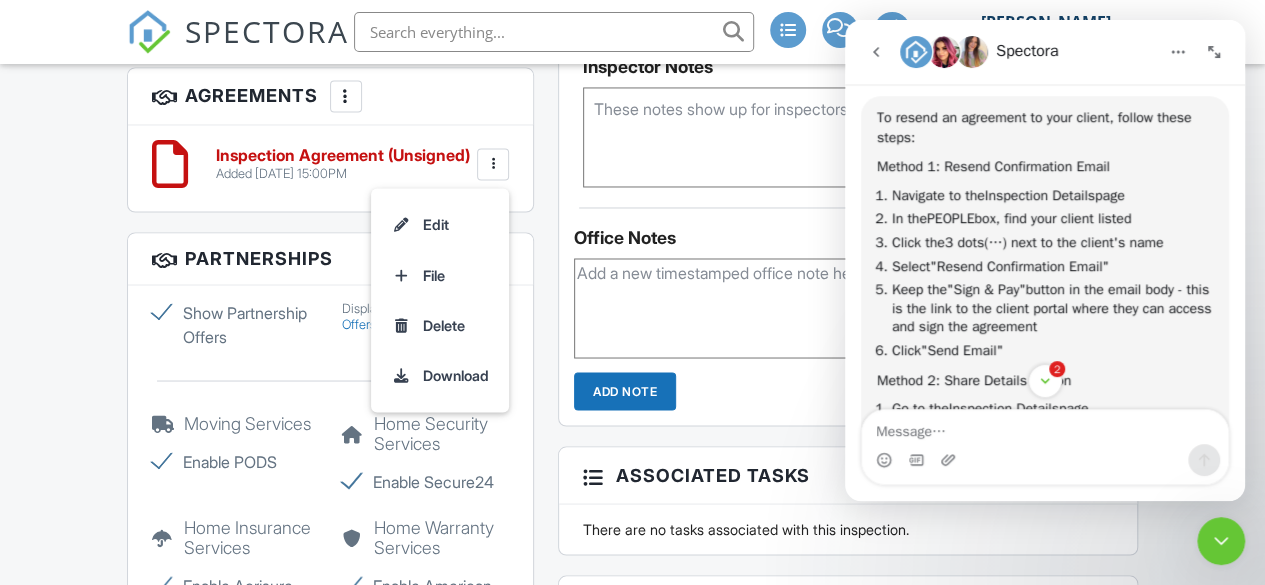 click on "Dashboard
Templates
Contacts
Metrics
Automations
Advanced
Settings
Support Center
Inspection Details
Client View
More
Property Details
Reschedule
Reorder / Copy
Share
Cancel
Delete
Print Order
Convert to V9
Disable Pass on CC Fees
View Change Log
07/16/2025 10:00 am
- 12:30 pm
418 Amberville DR
Red Oak, TX 75154
Built
2025
2400
sq. ft.
slab
Lot Size
6599
sq.ft.
+ −  Leaflet   |   © MapTiler   © OpenStreetMap contributors
All emails and texts are disabled for this inspection!
Turn on emails and texts
Reports
Locked
Attach
New
Property Inspection
Property Inspection
Devon Bailey
Edit
View" at bounding box center (632, 243) 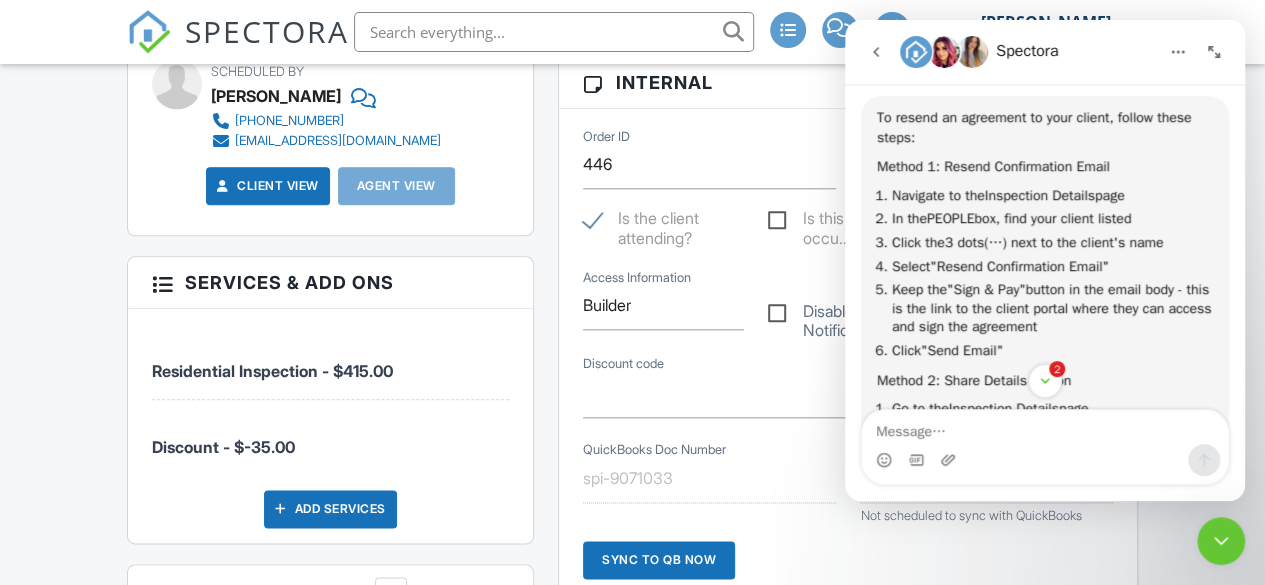 scroll, scrollTop: 979, scrollLeft: 0, axis: vertical 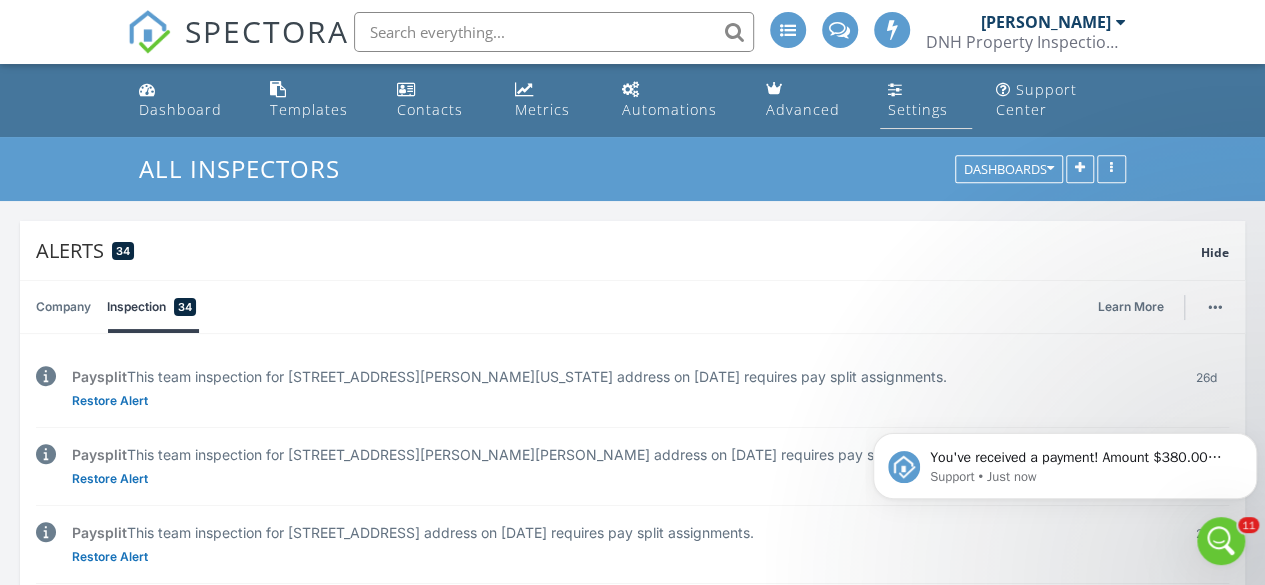 click on "Settings" at bounding box center [918, 109] 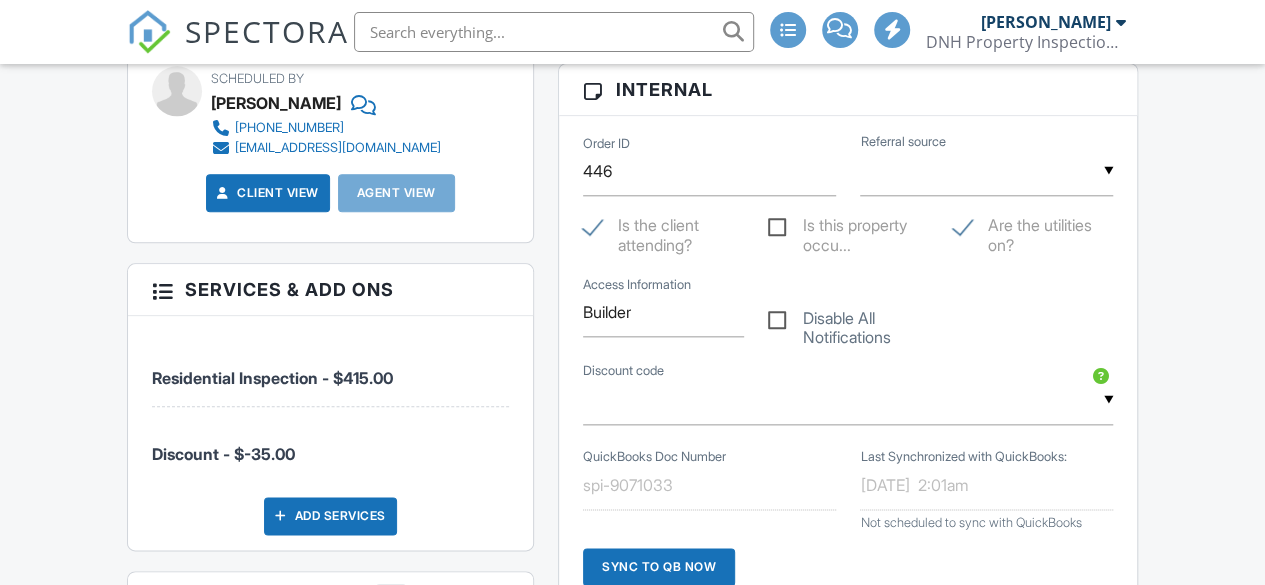 scroll, scrollTop: 1470, scrollLeft: 0, axis: vertical 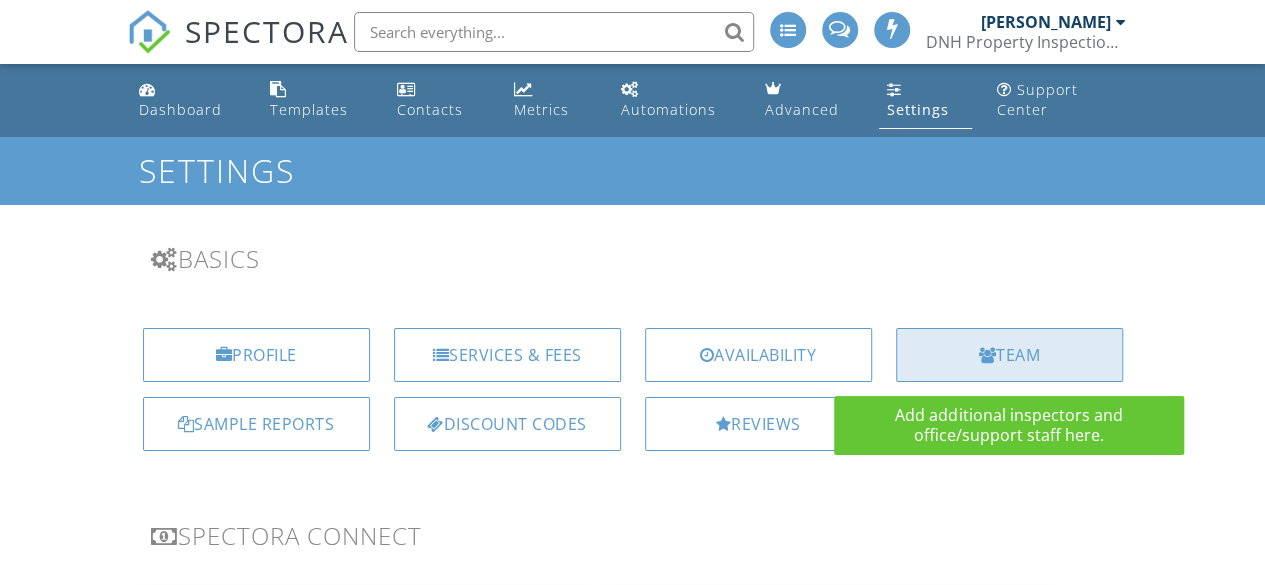 click on "Team" at bounding box center (1009, 355) 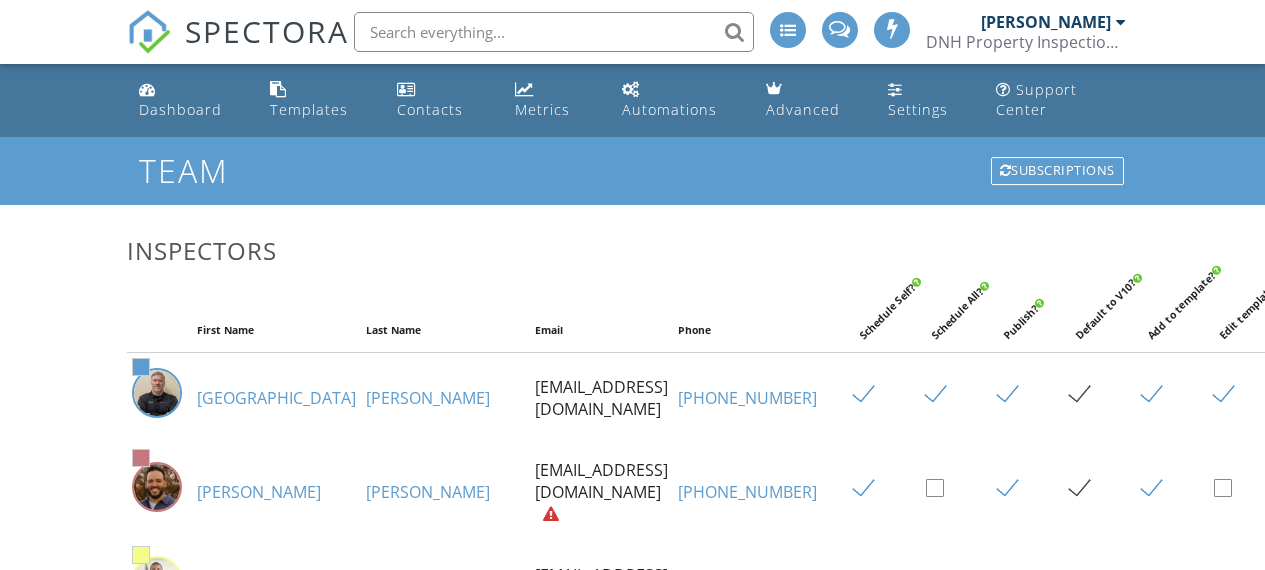 scroll, scrollTop: 0, scrollLeft: 0, axis: both 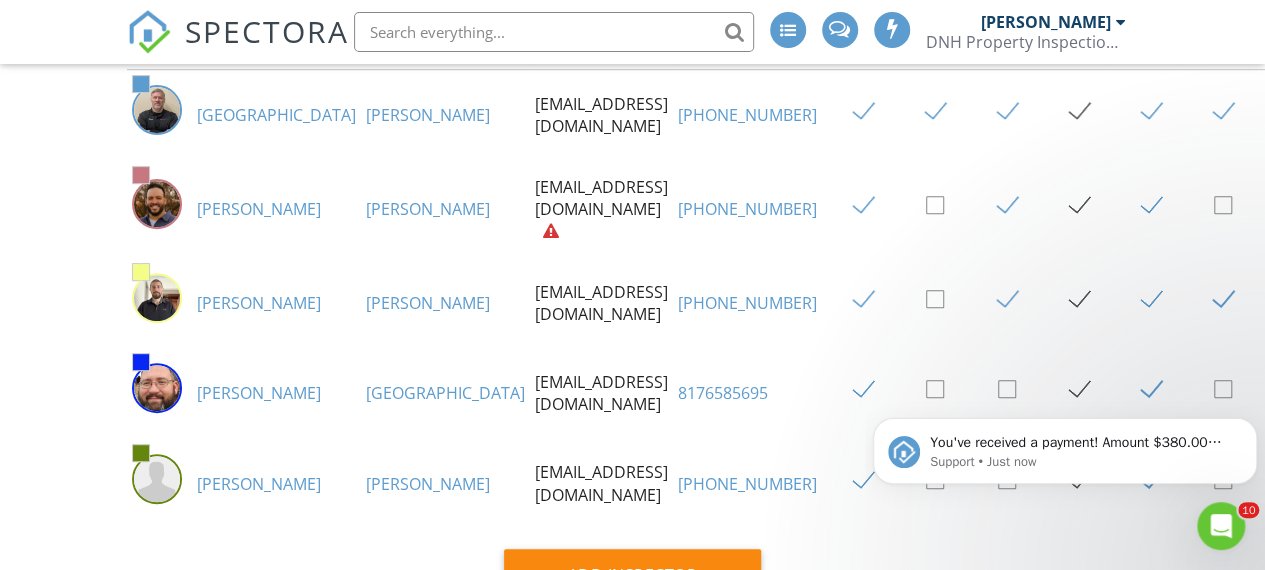 click on "[PERSON_NAME]" at bounding box center (428, 209) 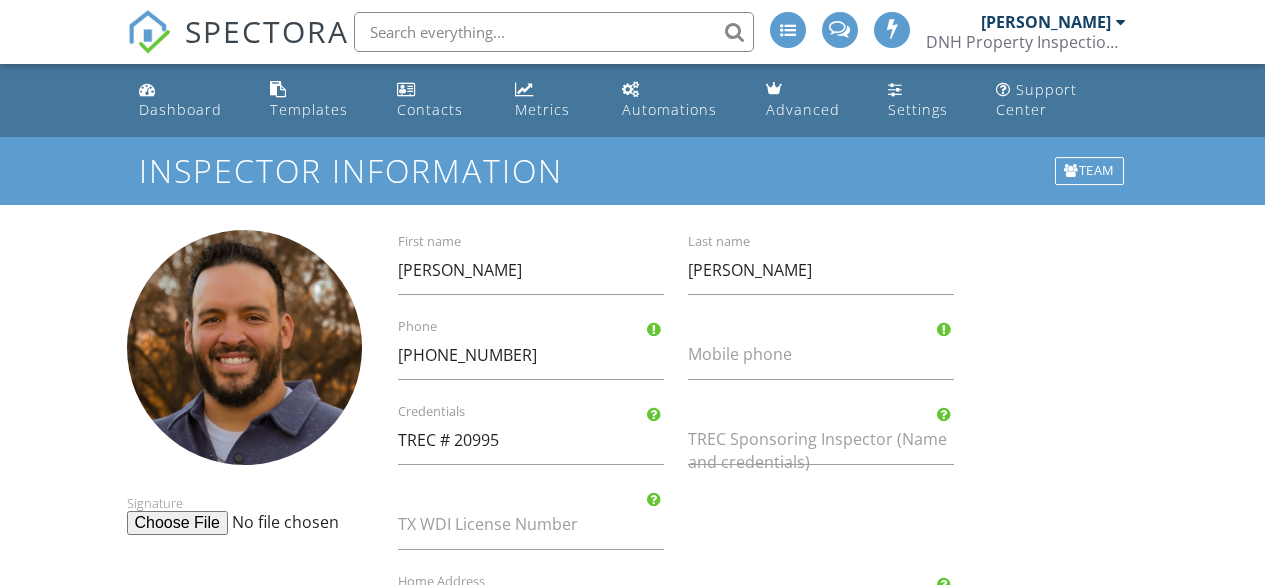 scroll, scrollTop: 0, scrollLeft: 0, axis: both 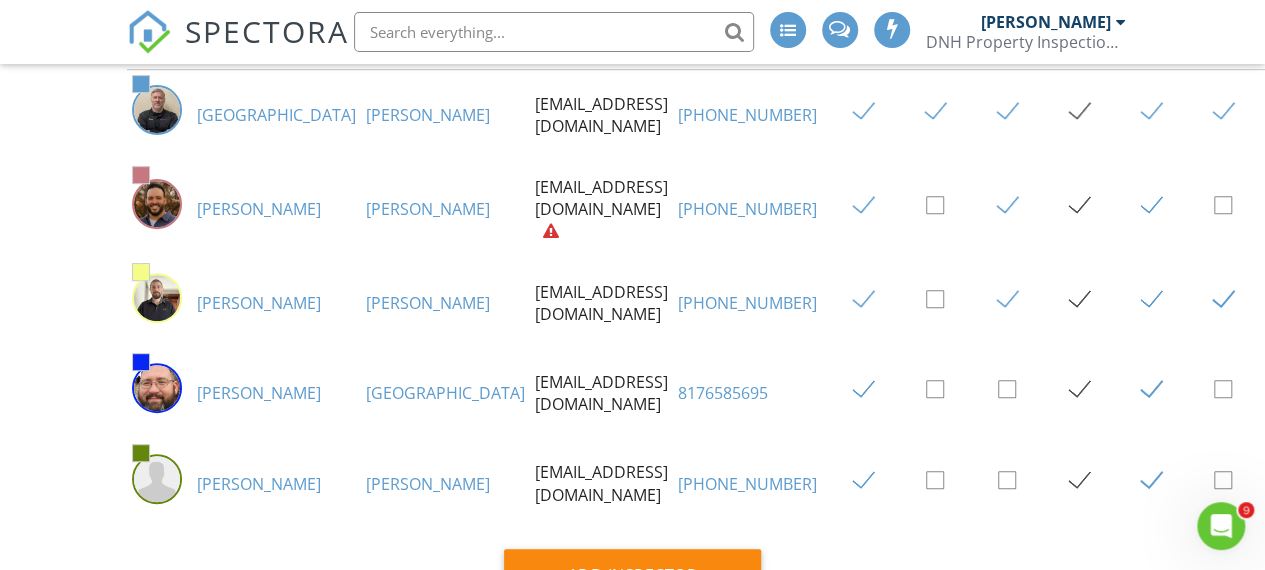 click on "[PERSON_NAME]" at bounding box center [428, 303] 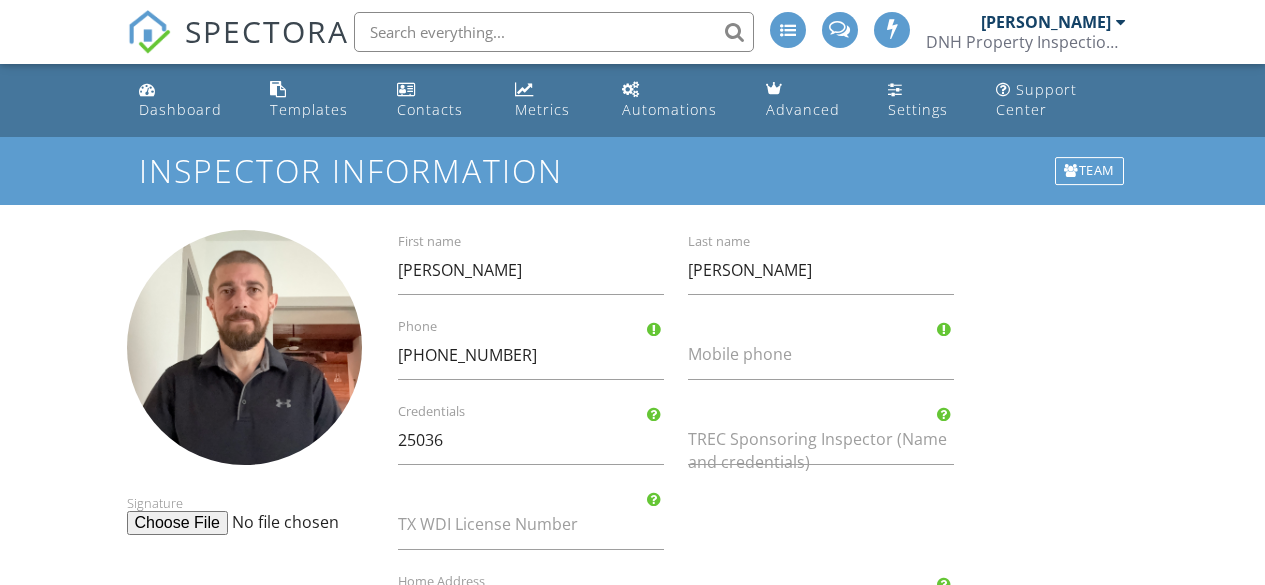 scroll, scrollTop: 0, scrollLeft: 0, axis: both 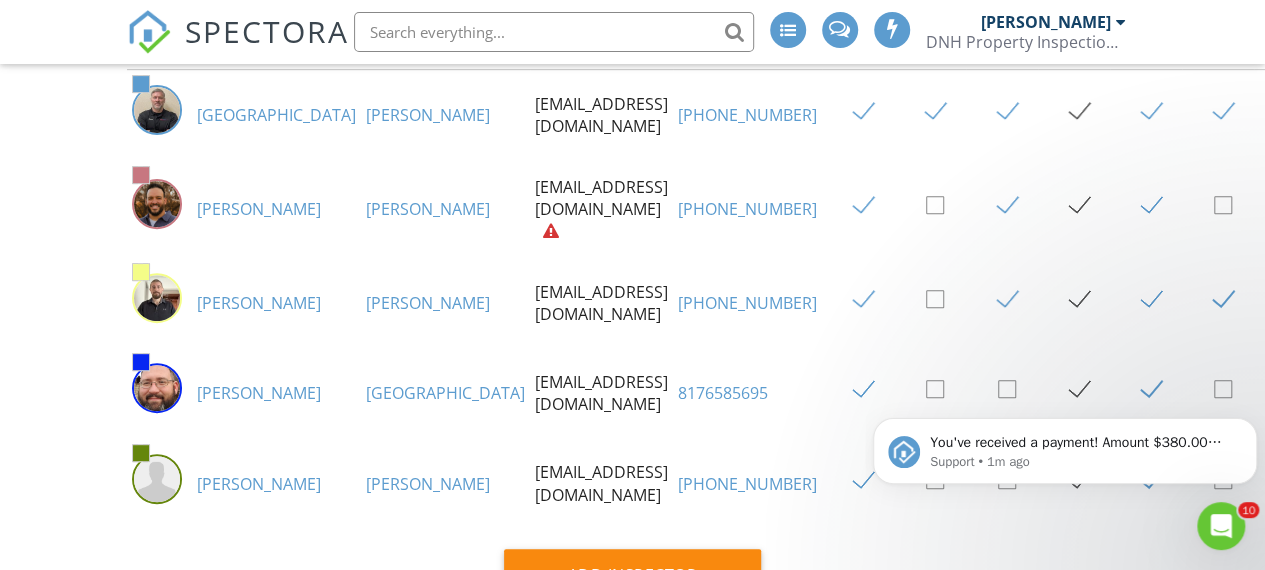 click on "[PERSON_NAME]" at bounding box center (259, 393) 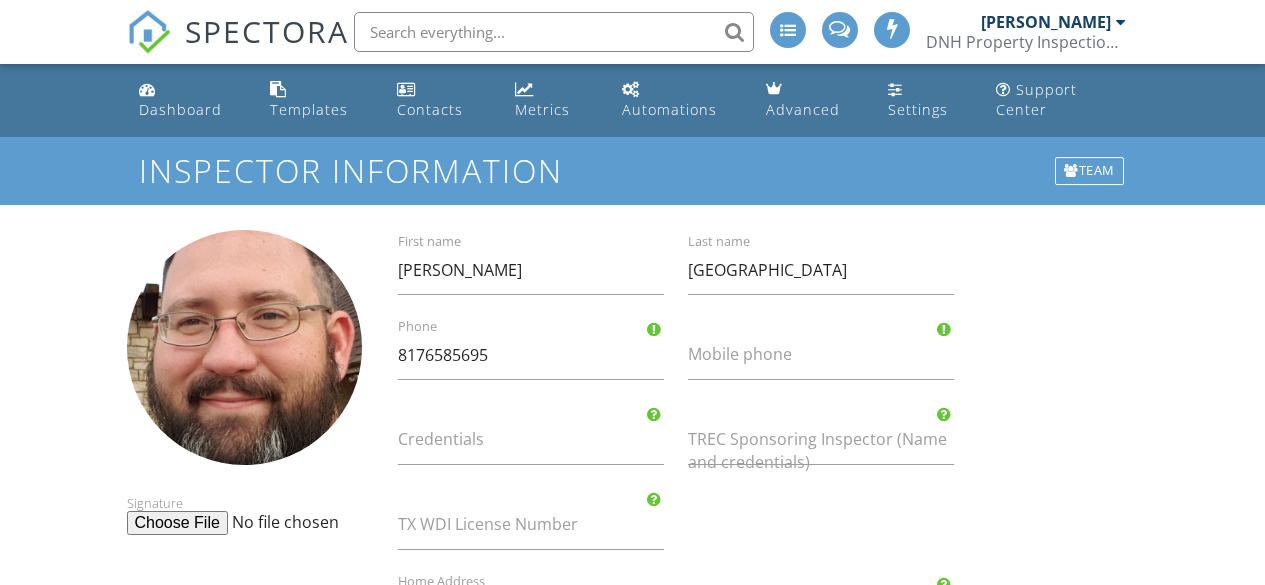 scroll, scrollTop: 0, scrollLeft: 0, axis: both 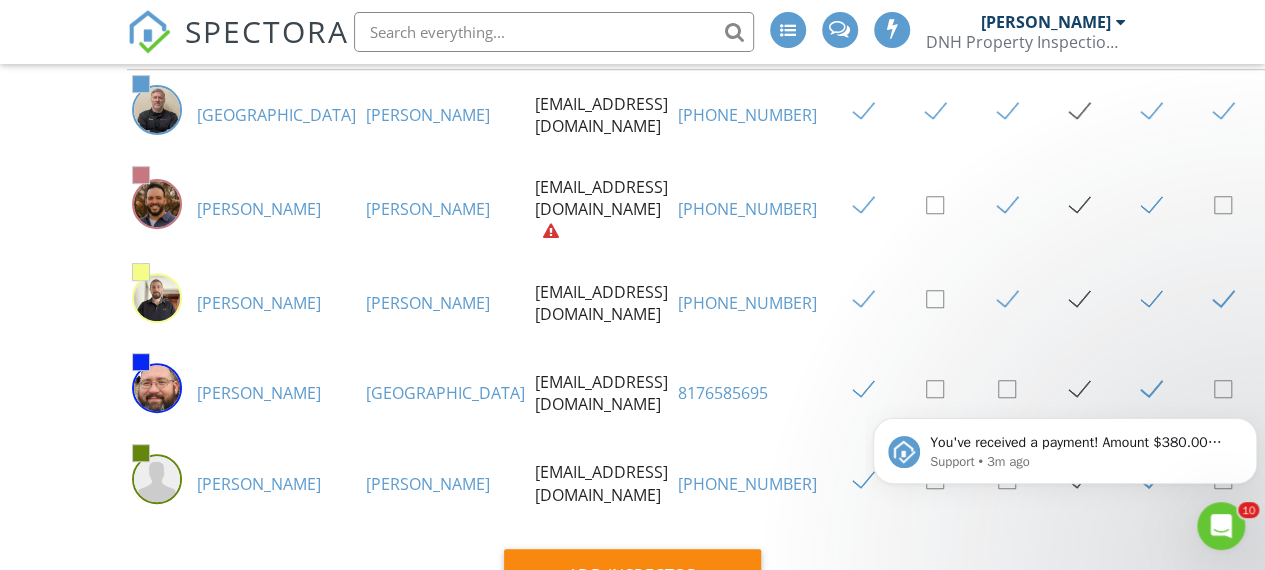 click on "[PERSON_NAME]" at bounding box center (428, 484) 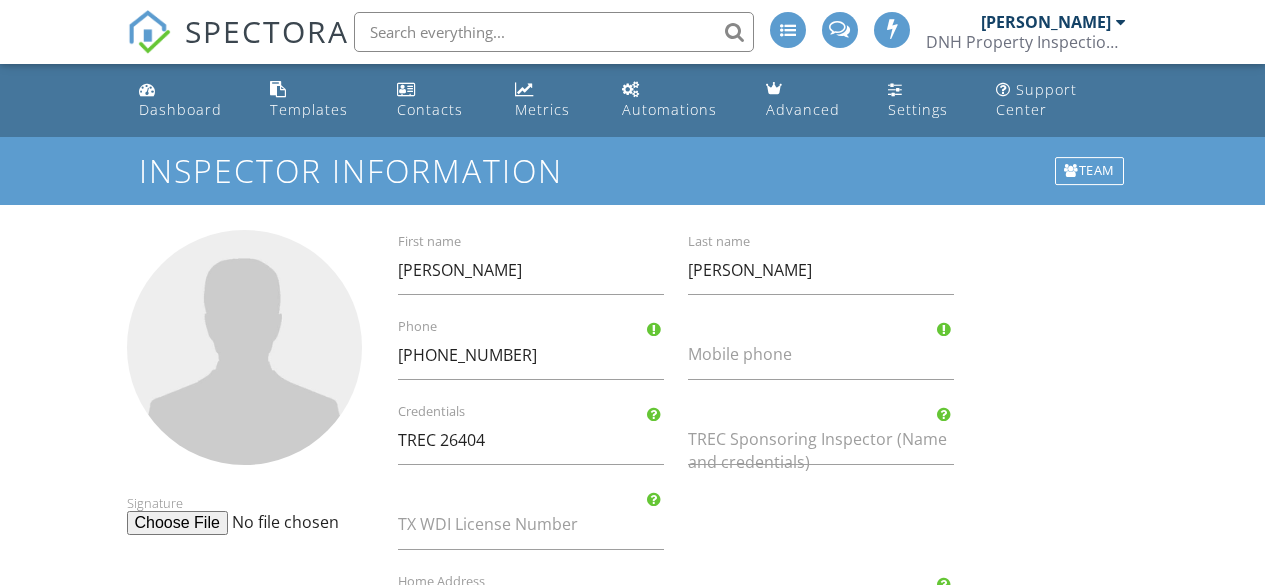 scroll, scrollTop: 0, scrollLeft: 0, axis: both 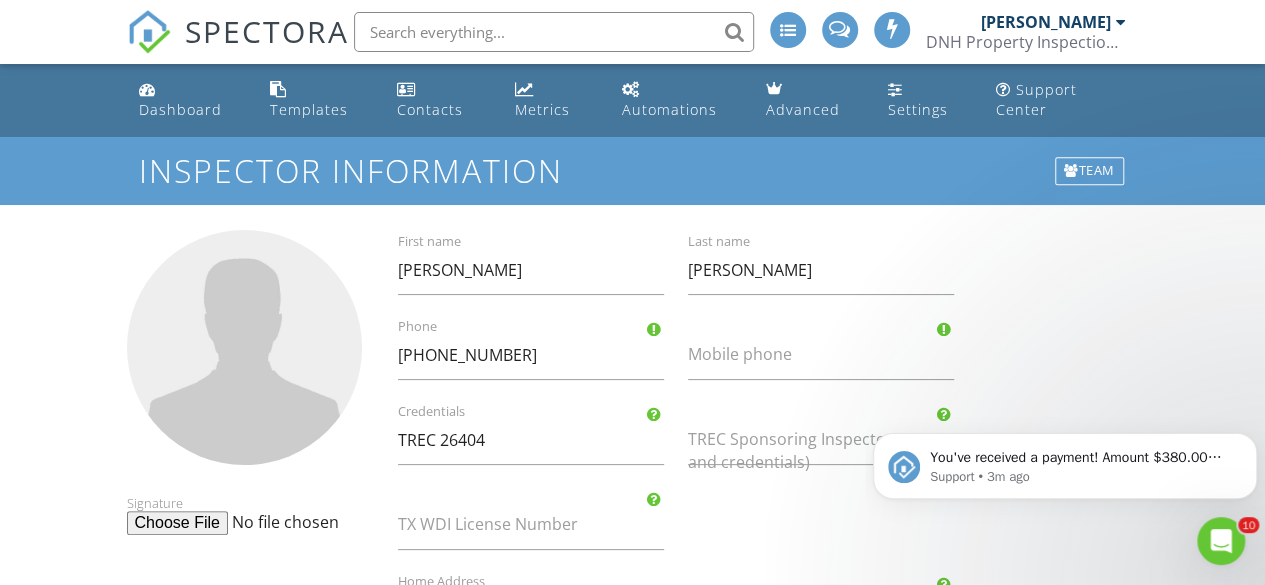 click on "[PERSON_NAME]" at bounding box center (1046, 22) 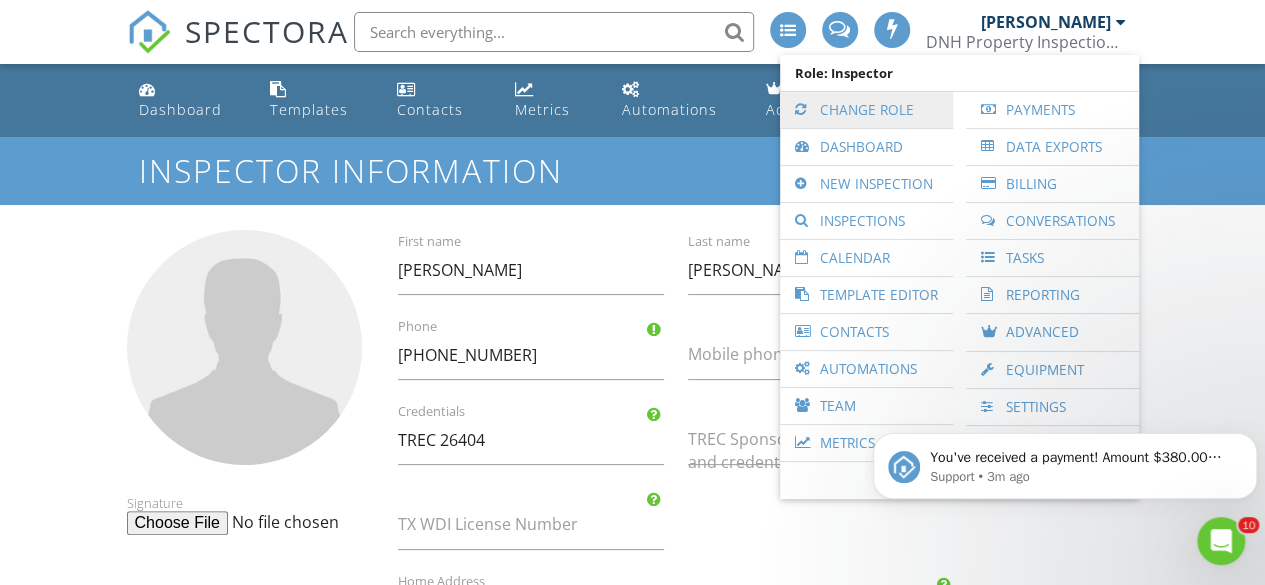 click on "Change Role" at bounding box center [866, 110] 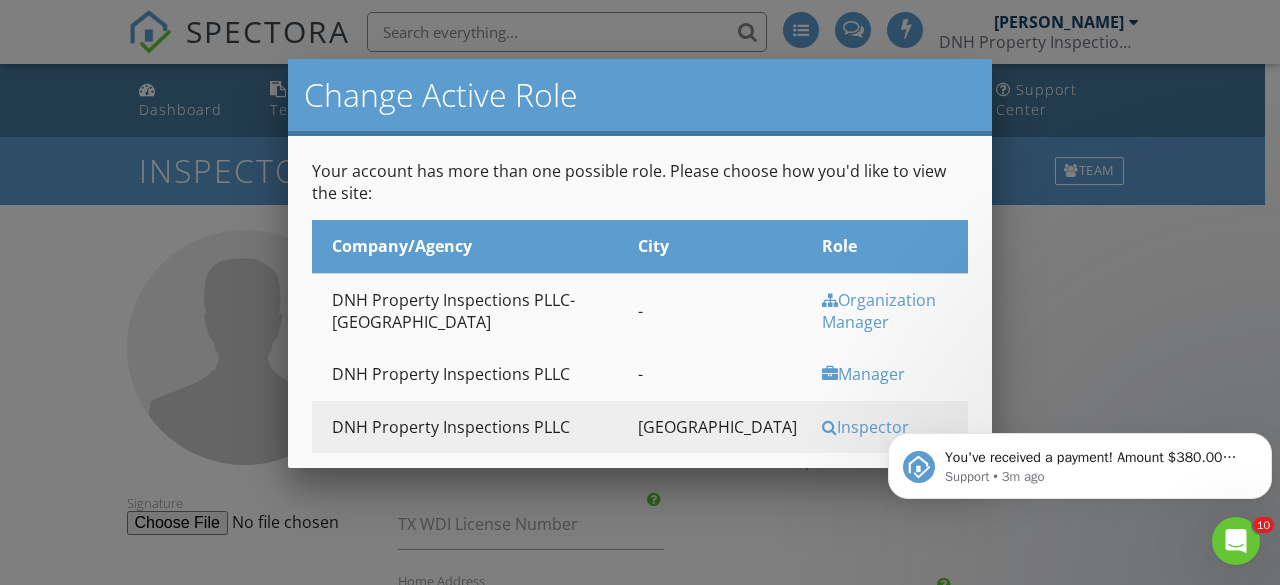 click on "Manager" at bounding box center (893, 374) 